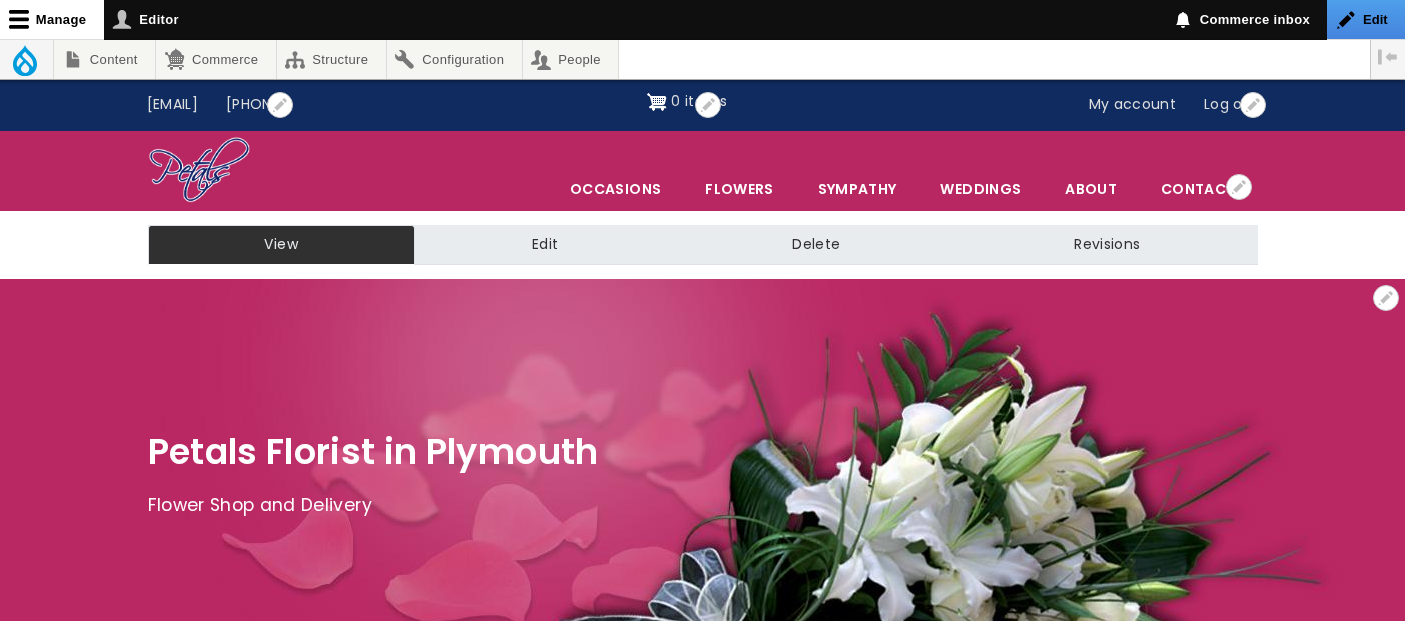 scroll, scrollTop: 0, scrollLeft: 0, axis: both 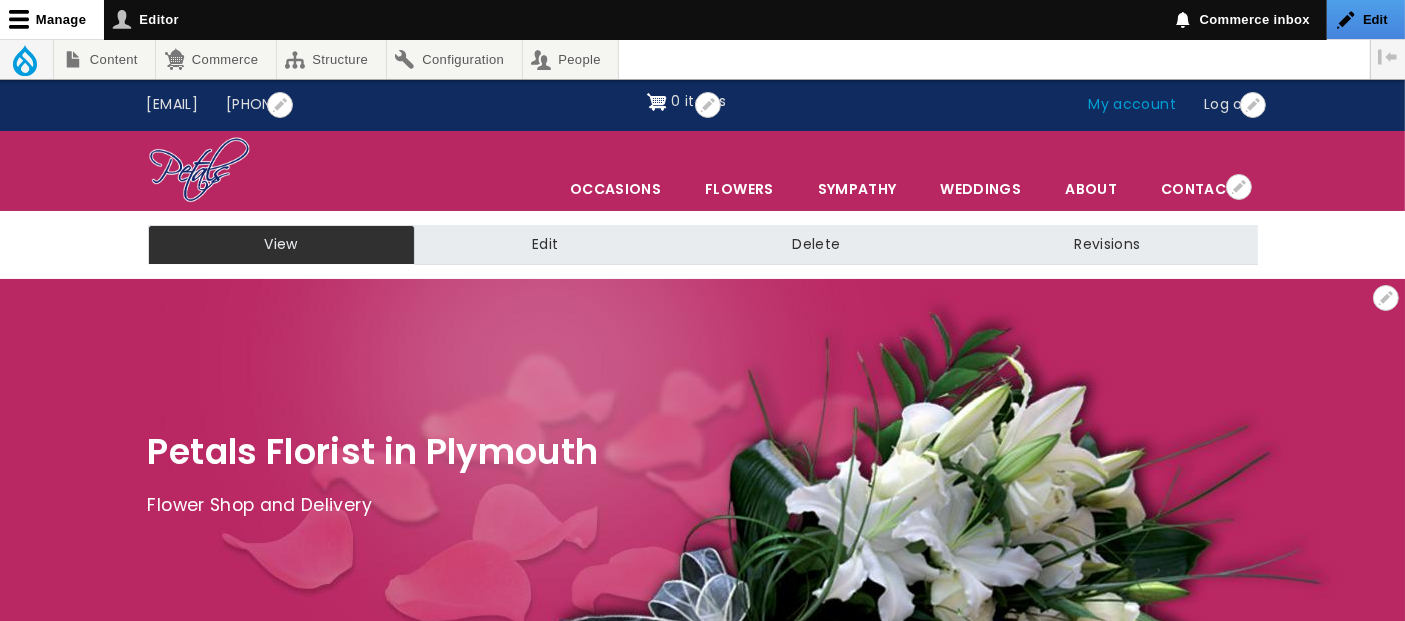 click on "My account" at bounding box center [1133, 105] 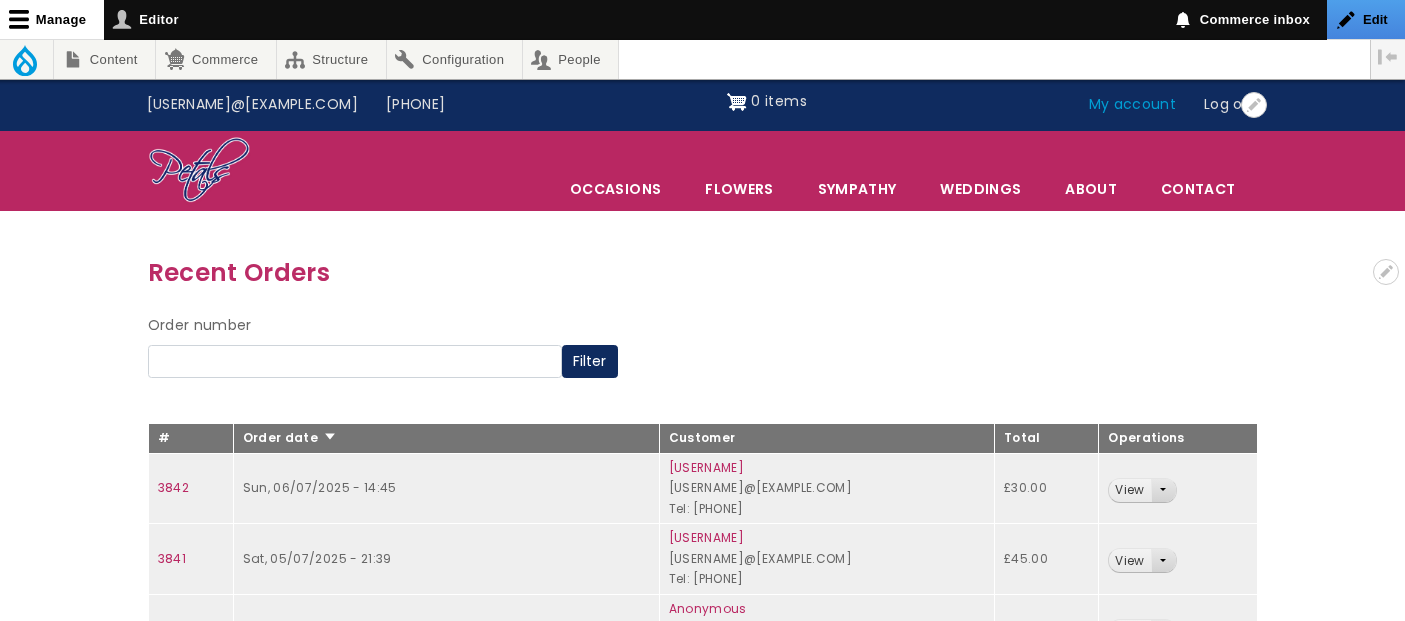 scroll, scrollTop: 0, scrollLeft: 0, axis: both 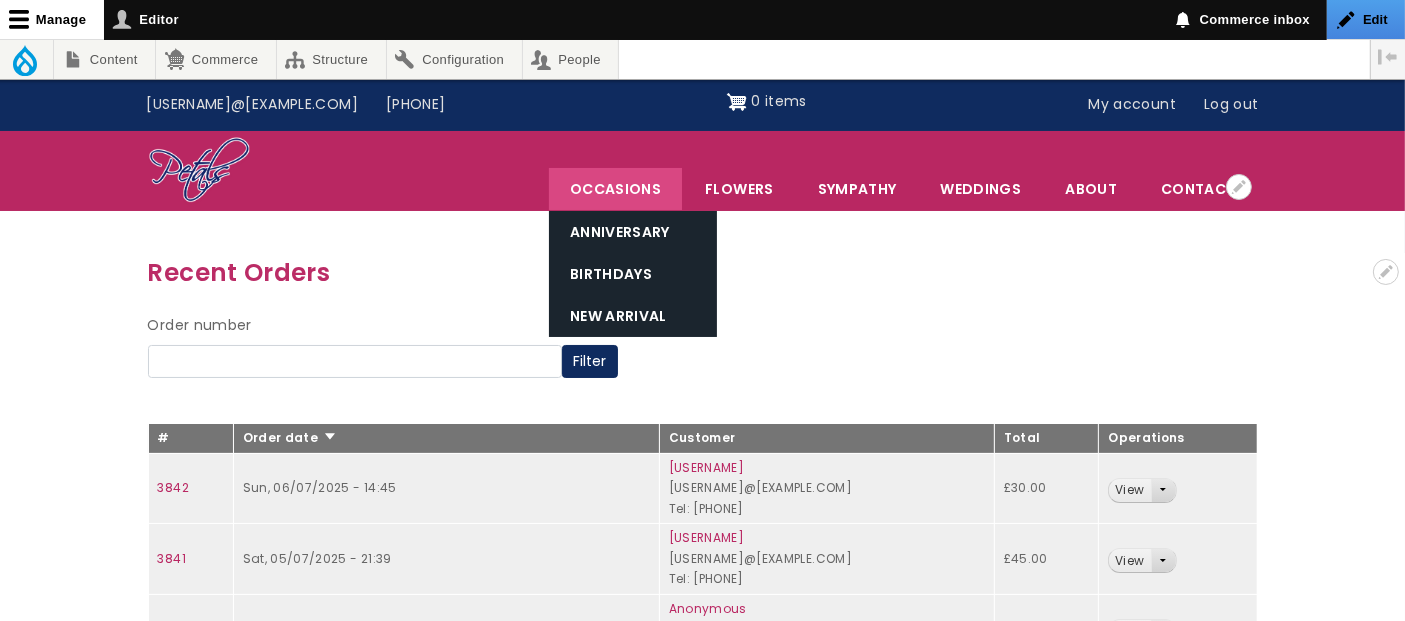 click on "Occasions" at bounding box center (615, 189) 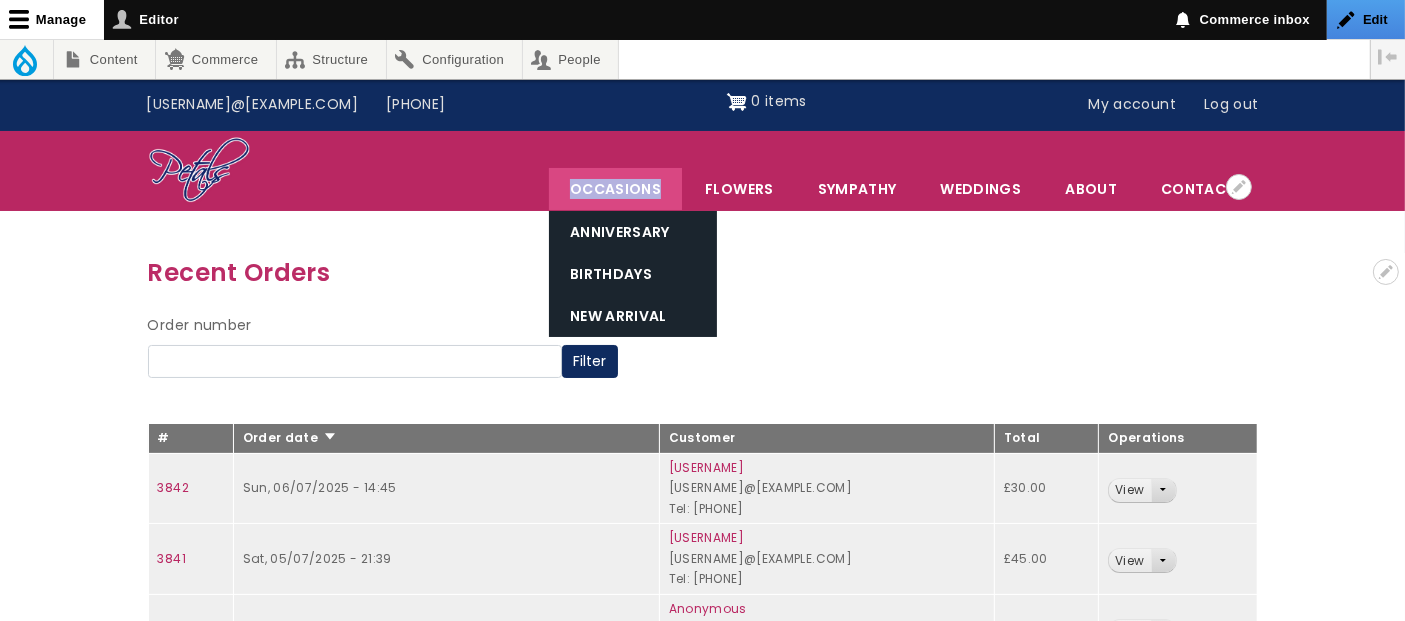 click on "Occasions" at bounding box center (615, 189) 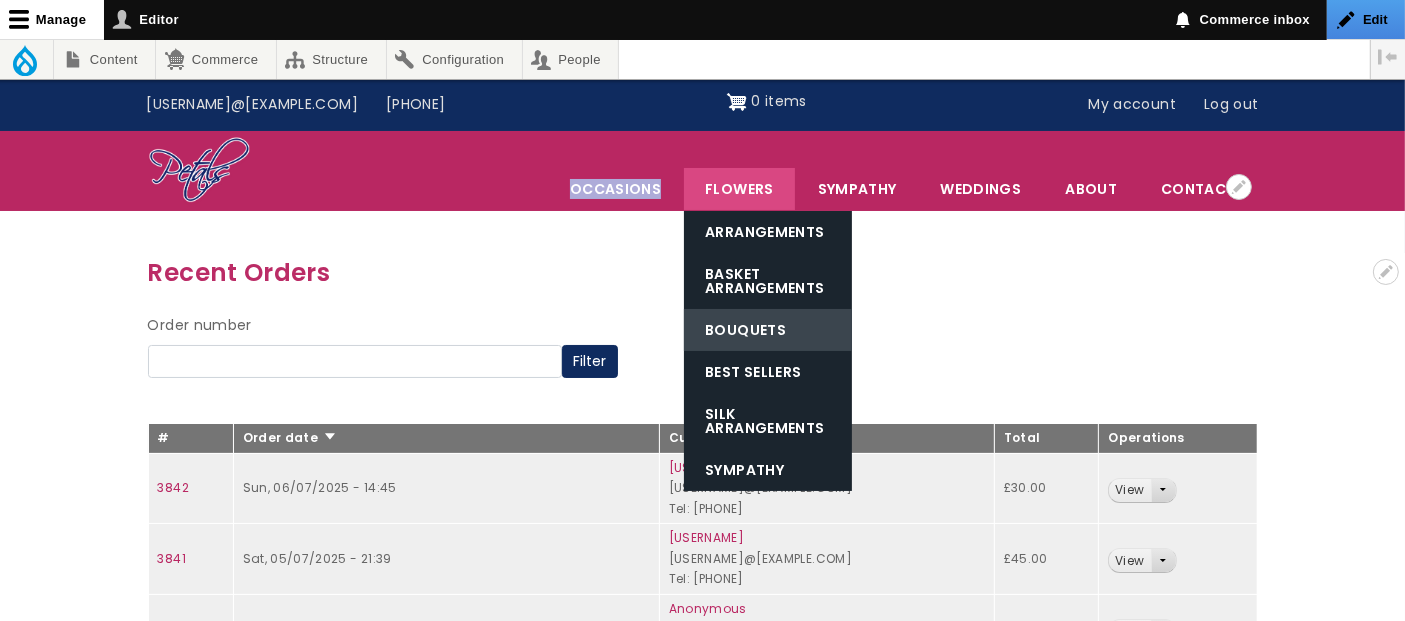 click on "Bouquets" at bounding box center [768, 330] 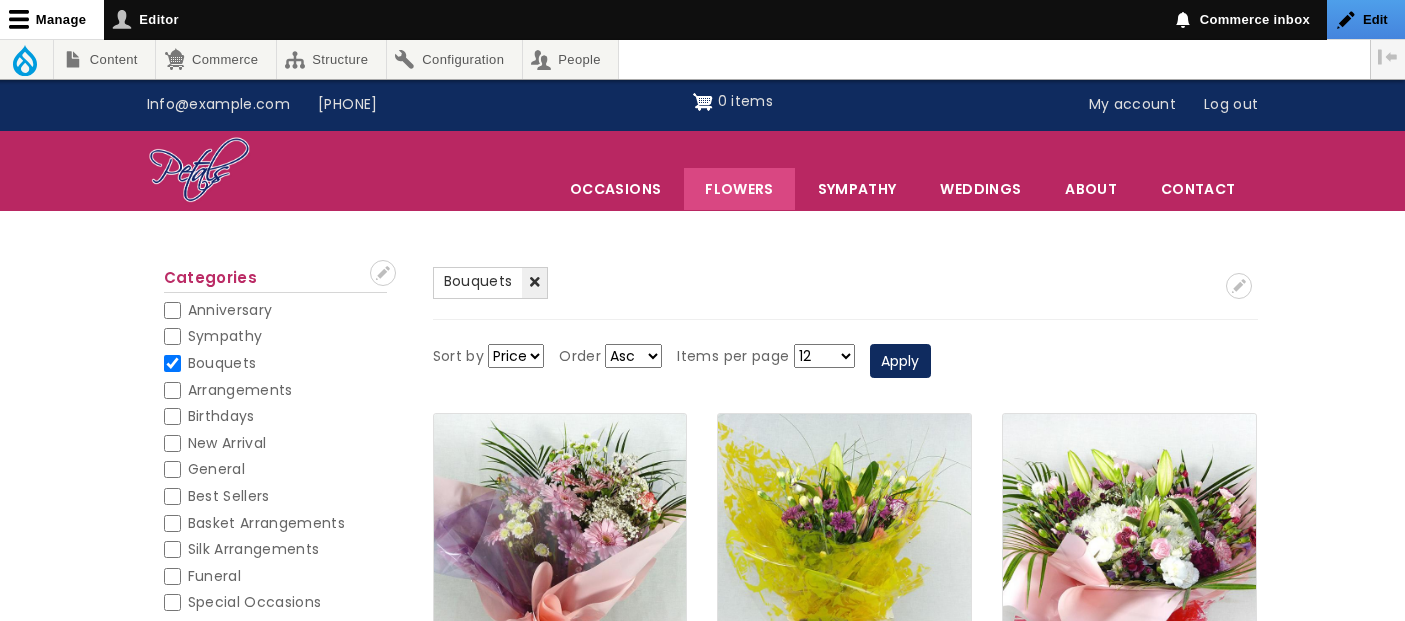 scroll, scrollTop: 0, scrollLeft: 0, axis: both 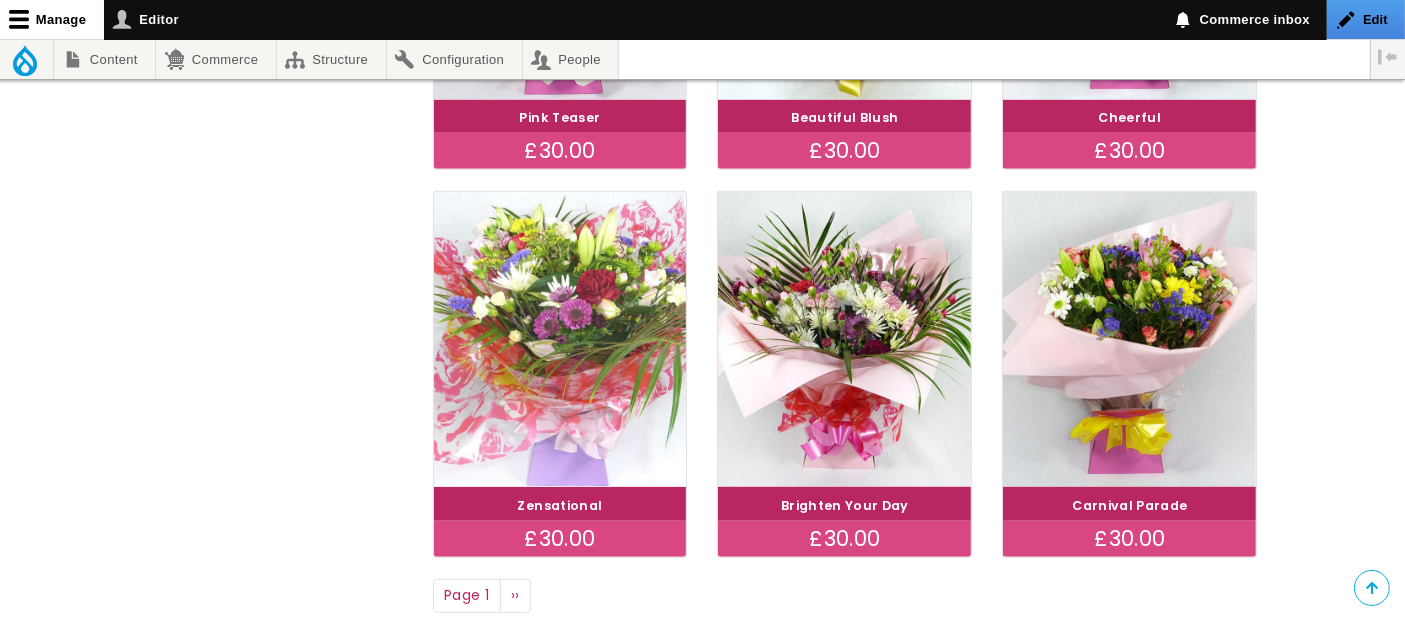 click at bounding box center [560, 339] 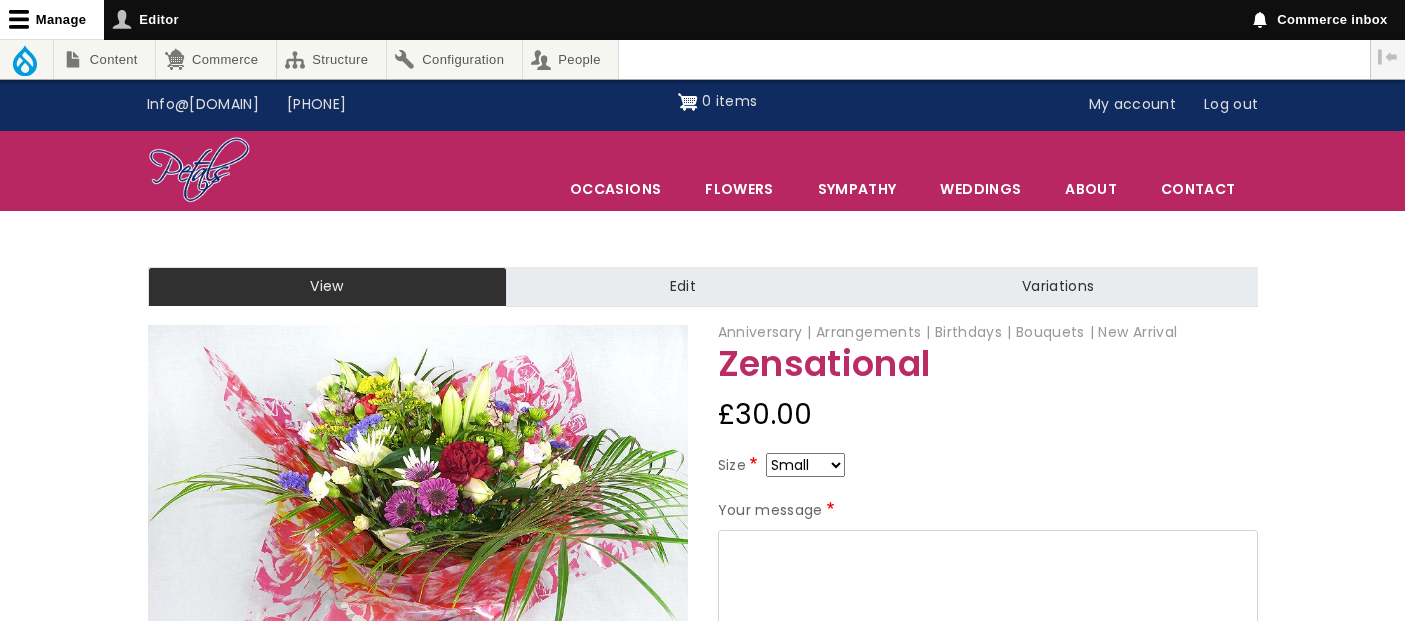 scroll, scrollTop: 0, scrollLeft: 0, axis: both 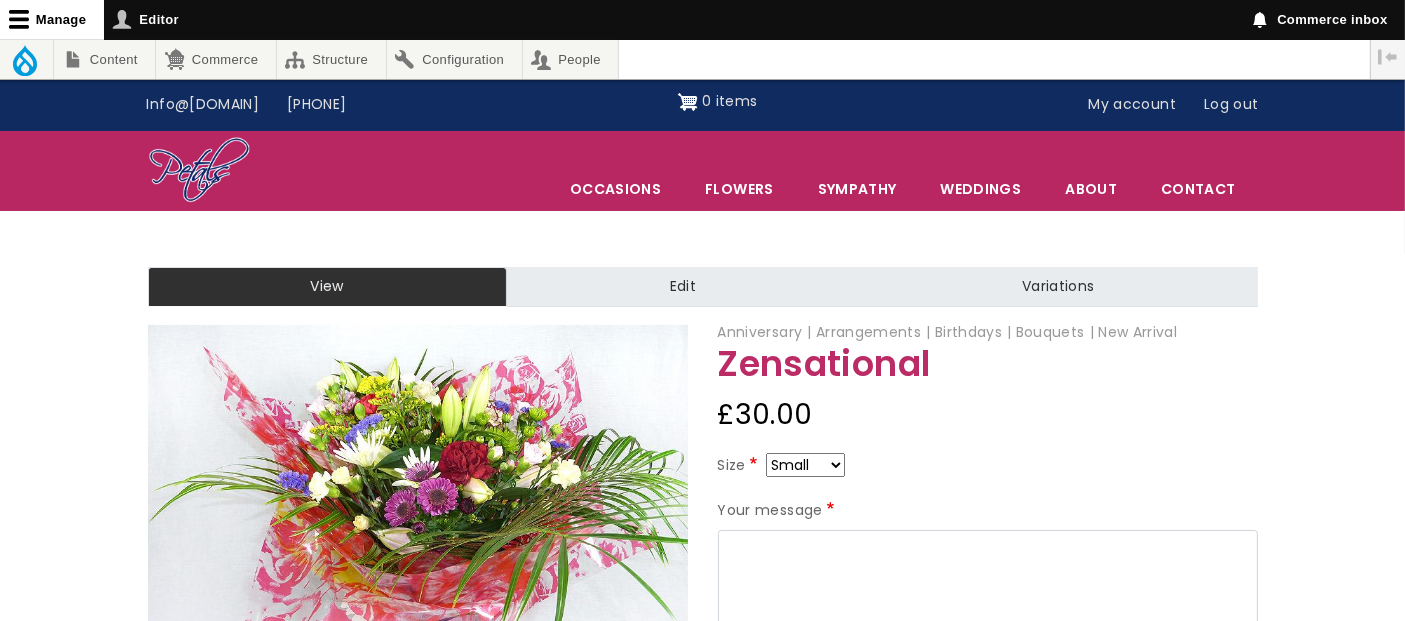 click on "Small Medium Large" at bounding box center [805, 465] 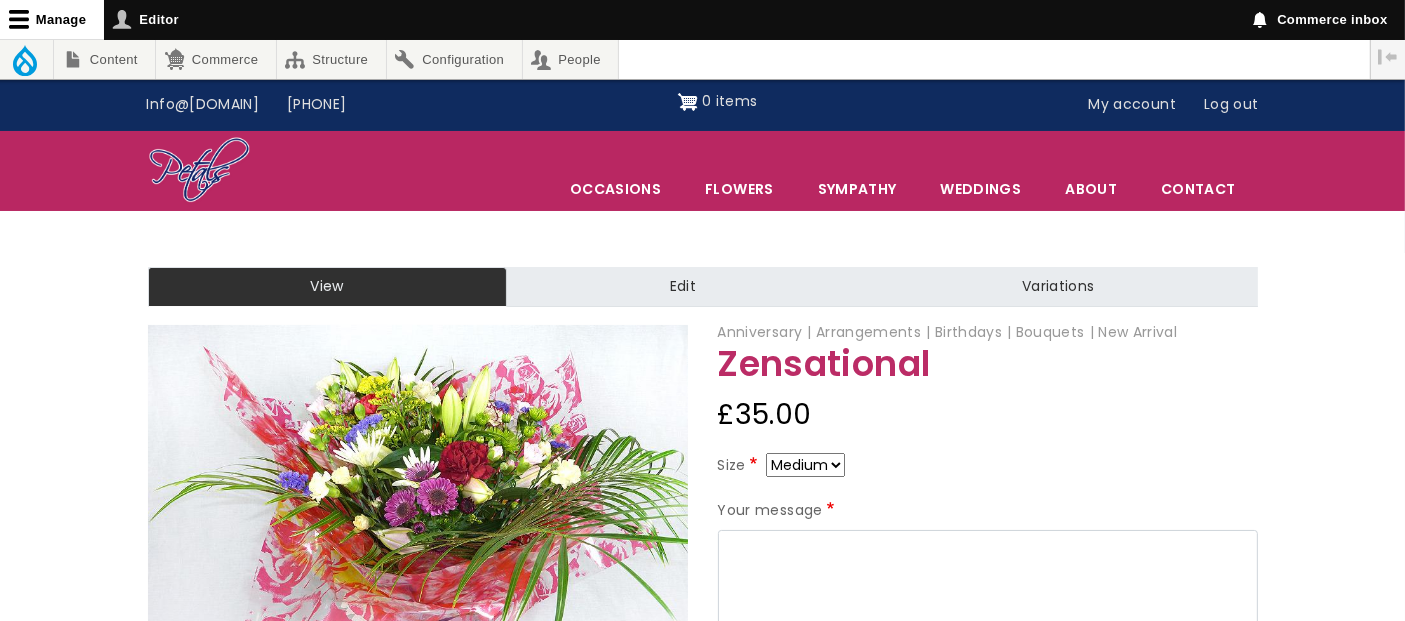 click on "Small Medium Large" at bounding box center [805, 465] 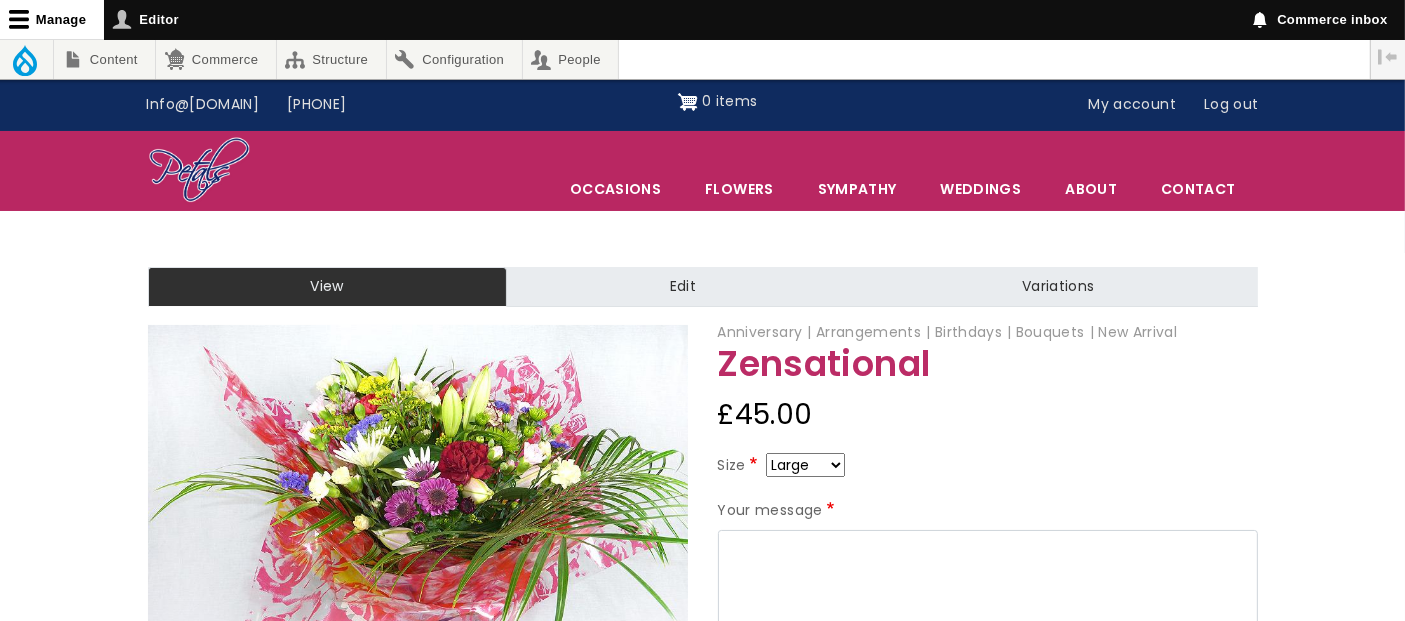 drag, startPoint x: 844, startPoint y: 464, endPoint x: 824, endPoint y: 467, distance: 20.22375 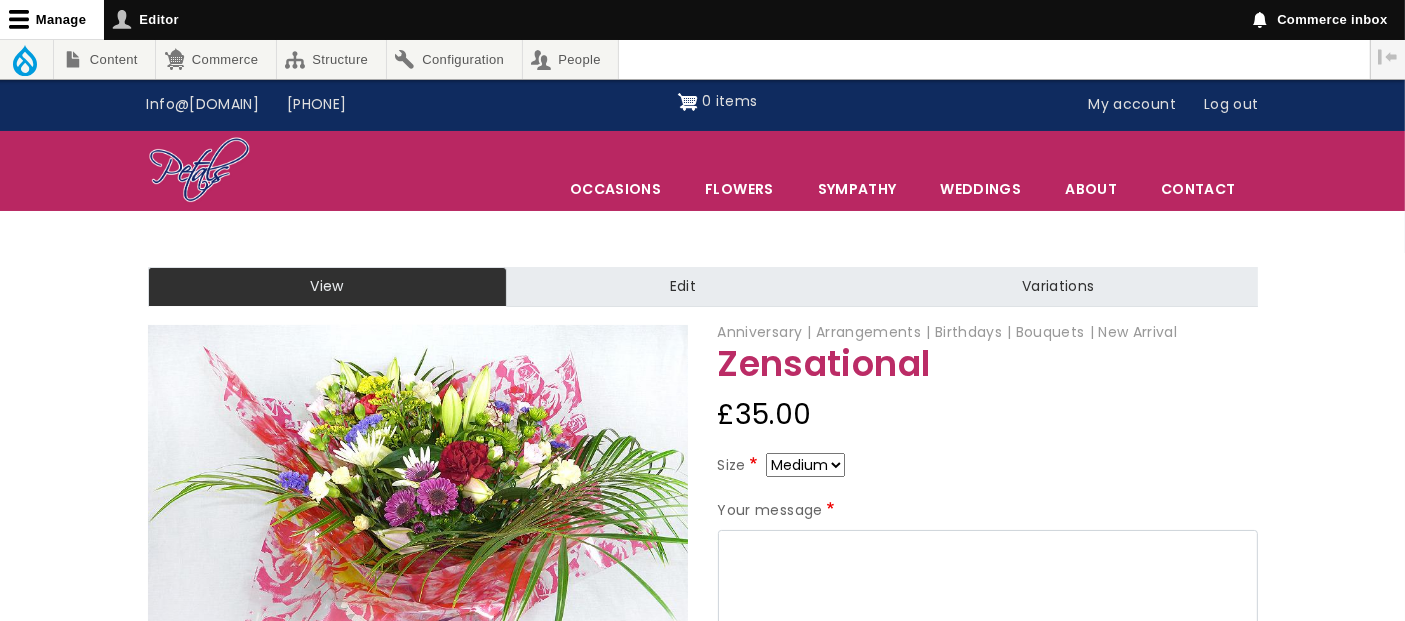 click on "View" at bounding box center [327, 287] 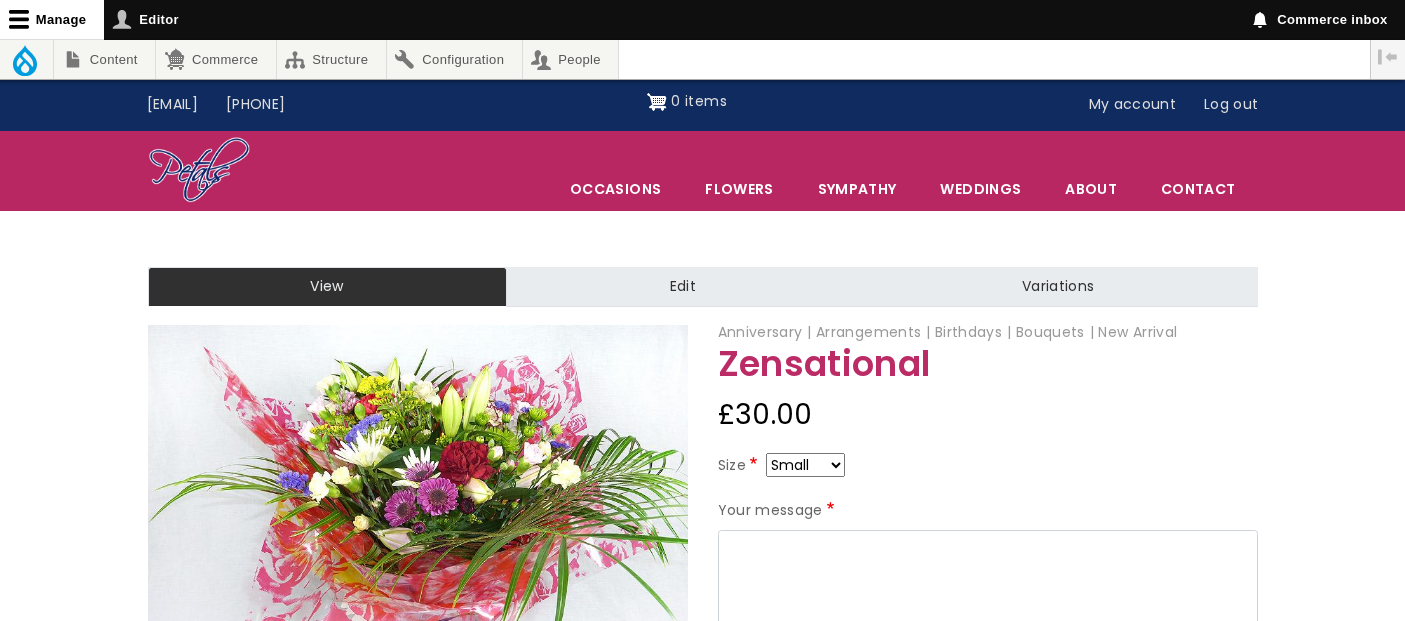 scroll, scrollTop: 0, scrollLeft: 0, axis: both 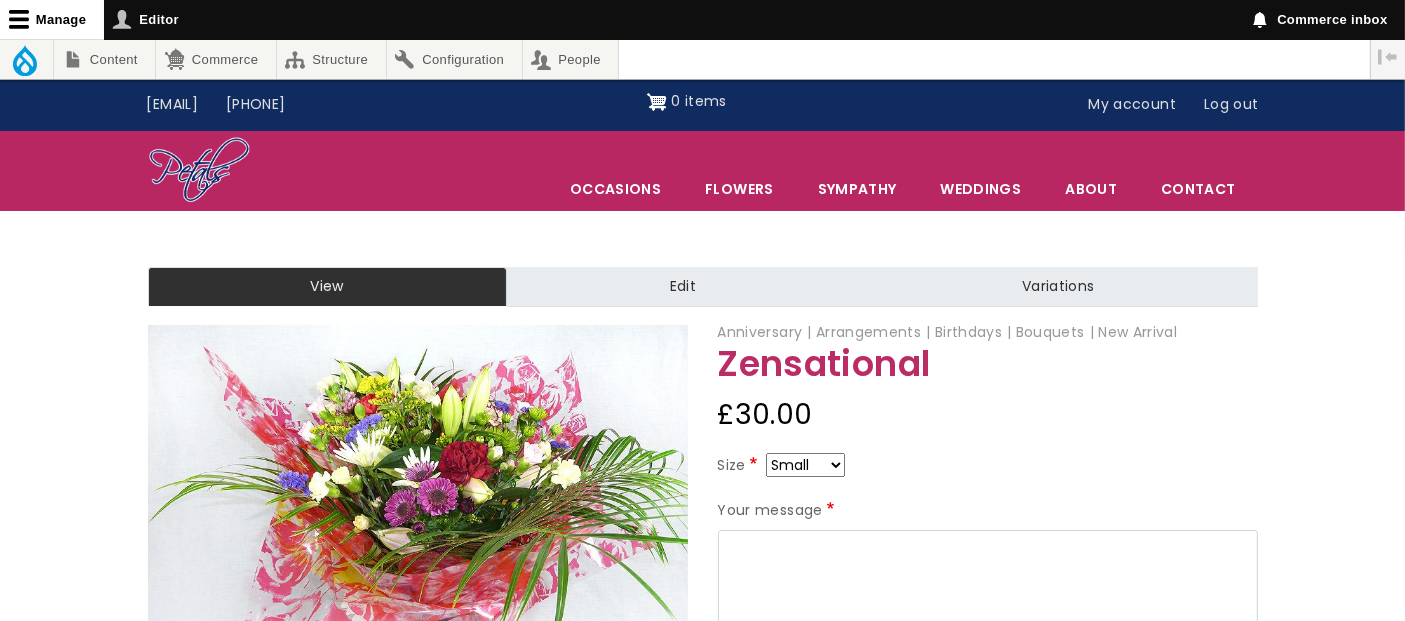 click on "Small Medium Large" at bounding box center [805, 465] 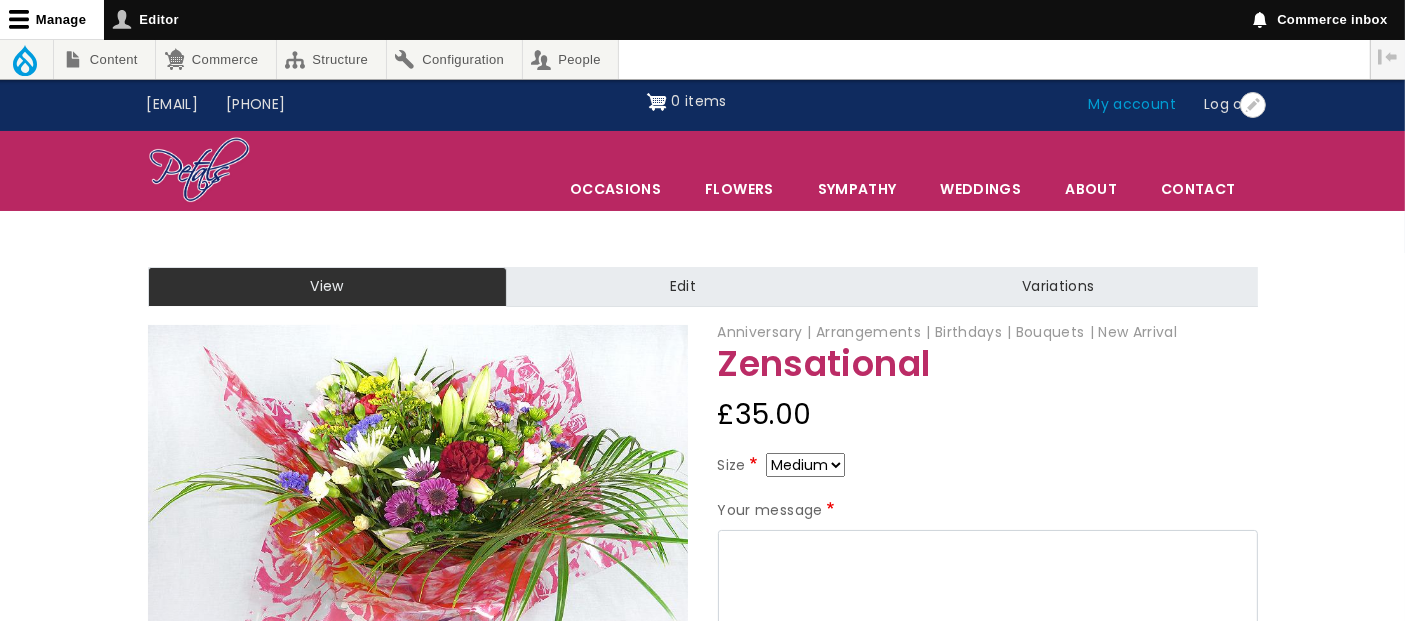 click on "My account" at bounding box center (1133, 105) 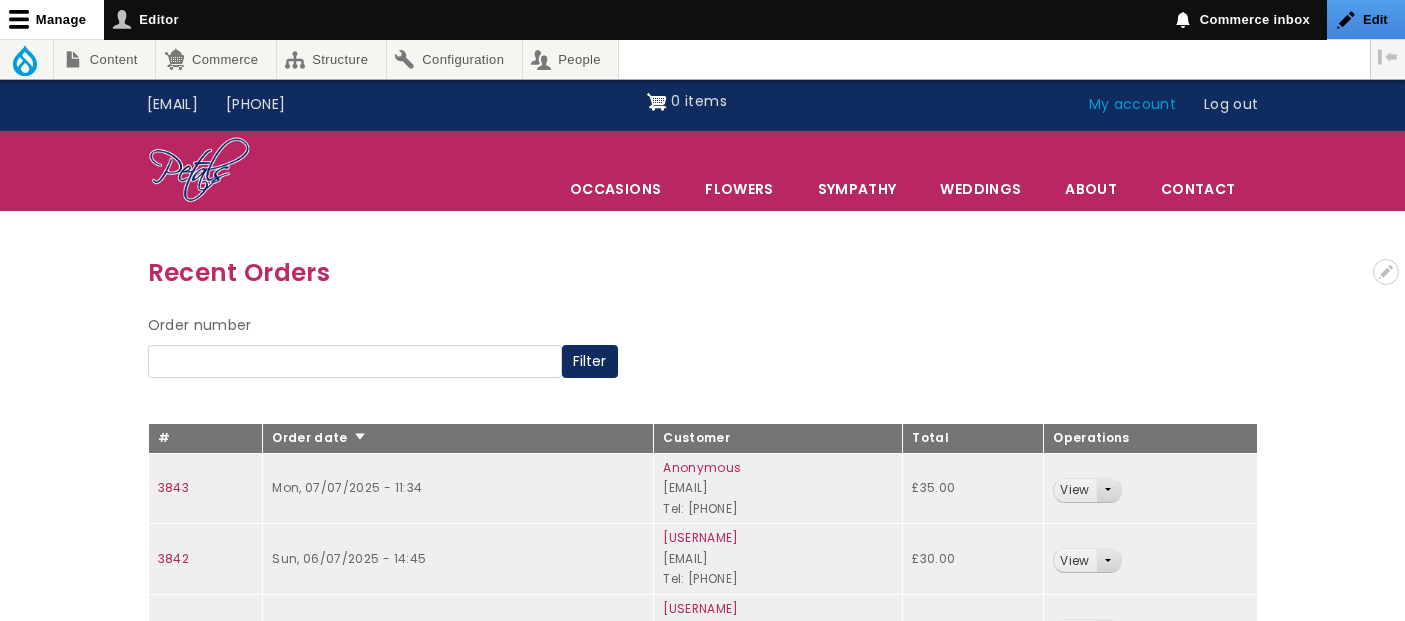 scroll, scrollTop: 0, scrollLeft: 0, axis: both 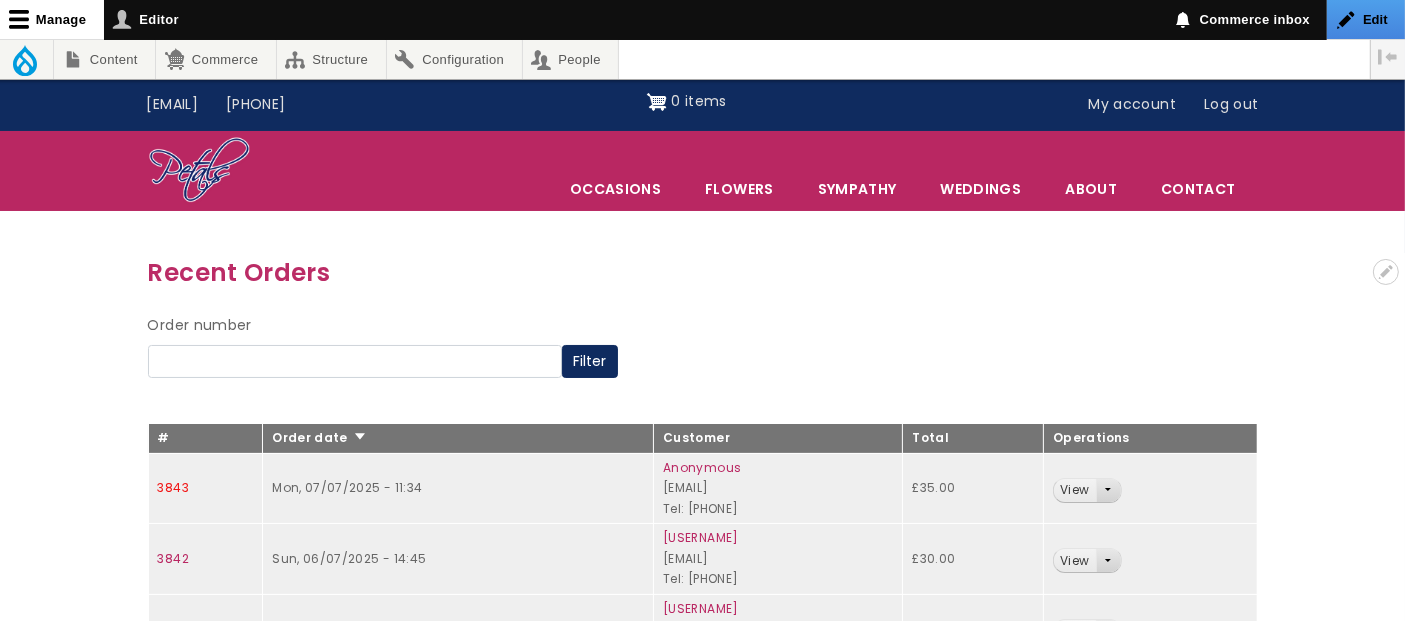 click on "3843" at bounding box center (173, 487) 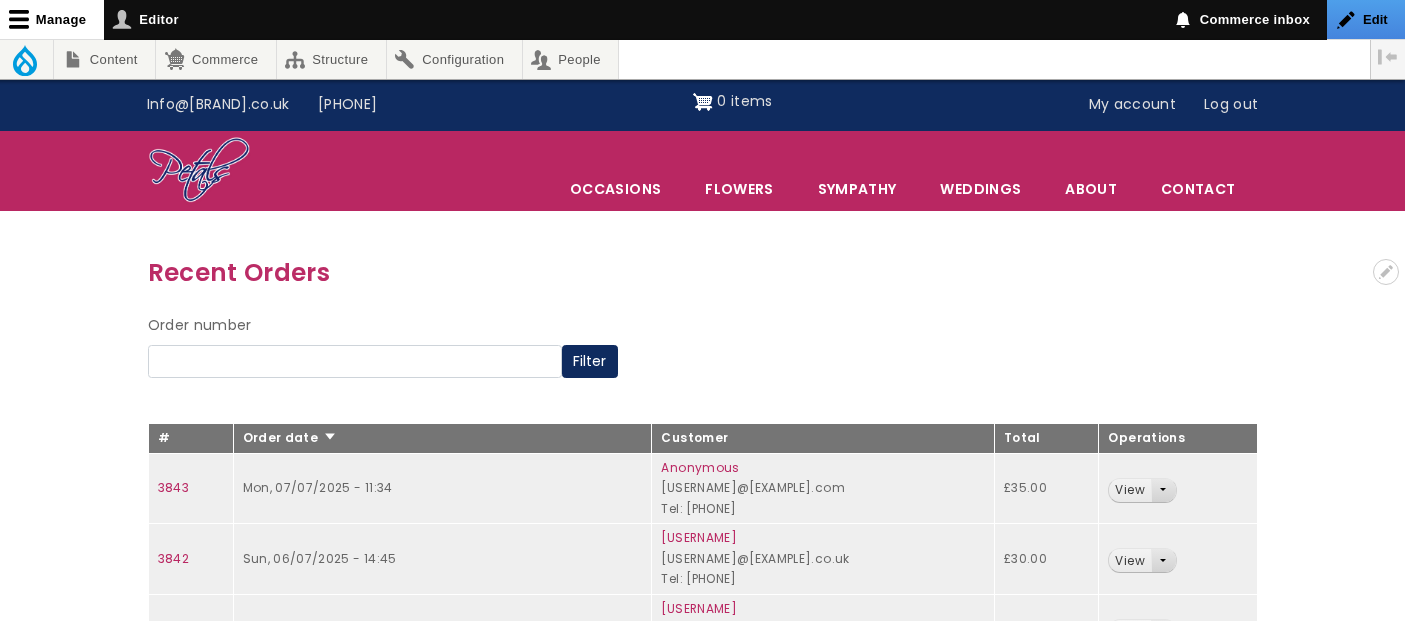 scroll, scrollTop: 0, scrollLeft: 0, axis: both 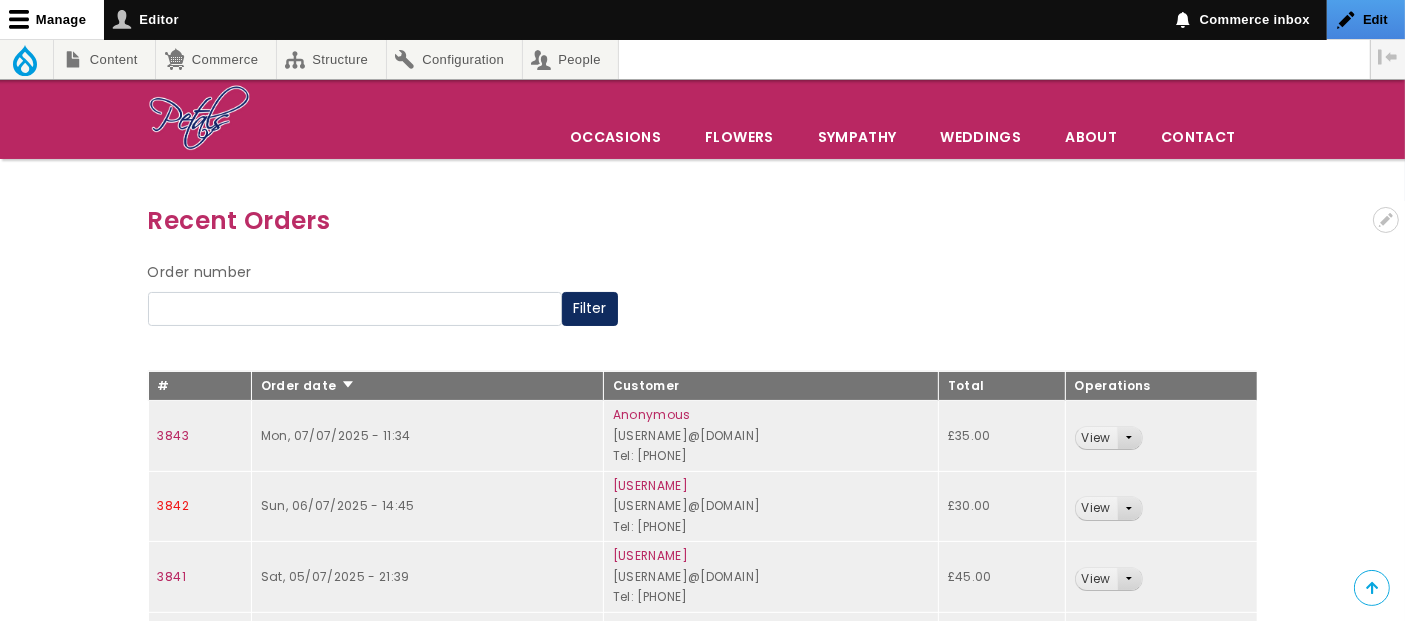 click on "3842" at bounding box center (173, 505) 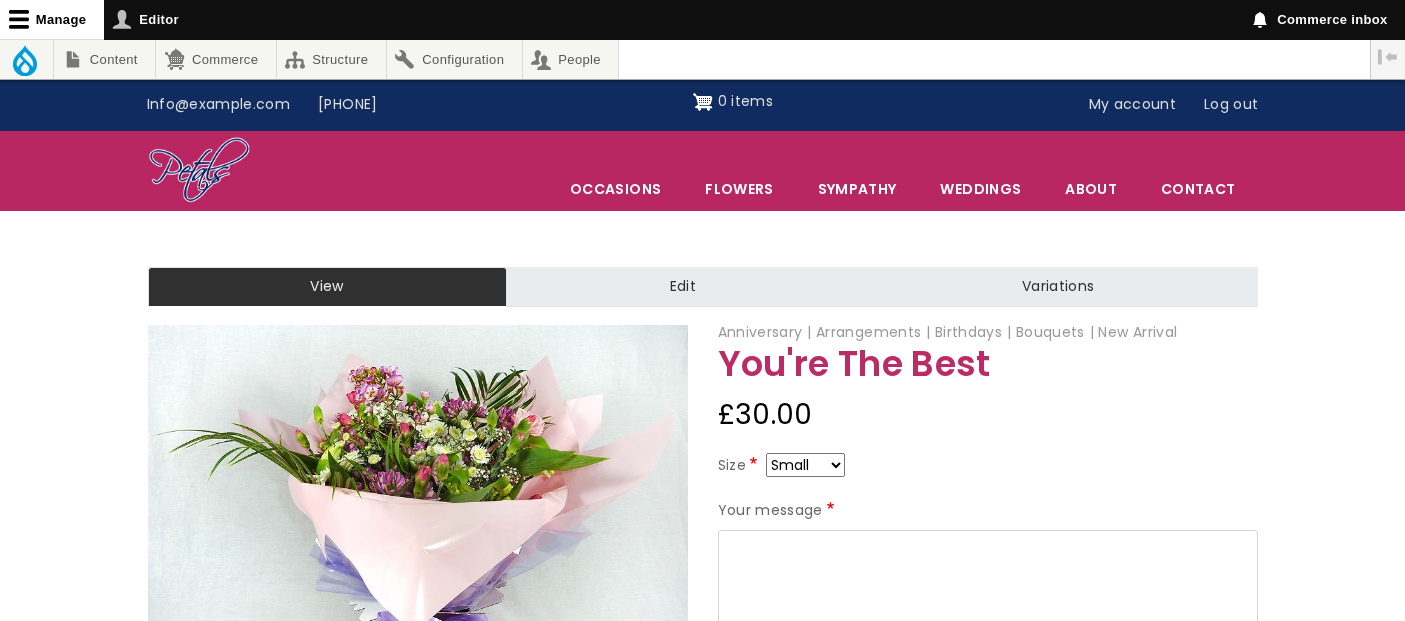 scroll, scrollTop: 0, scrollLeft: 0, axis: both 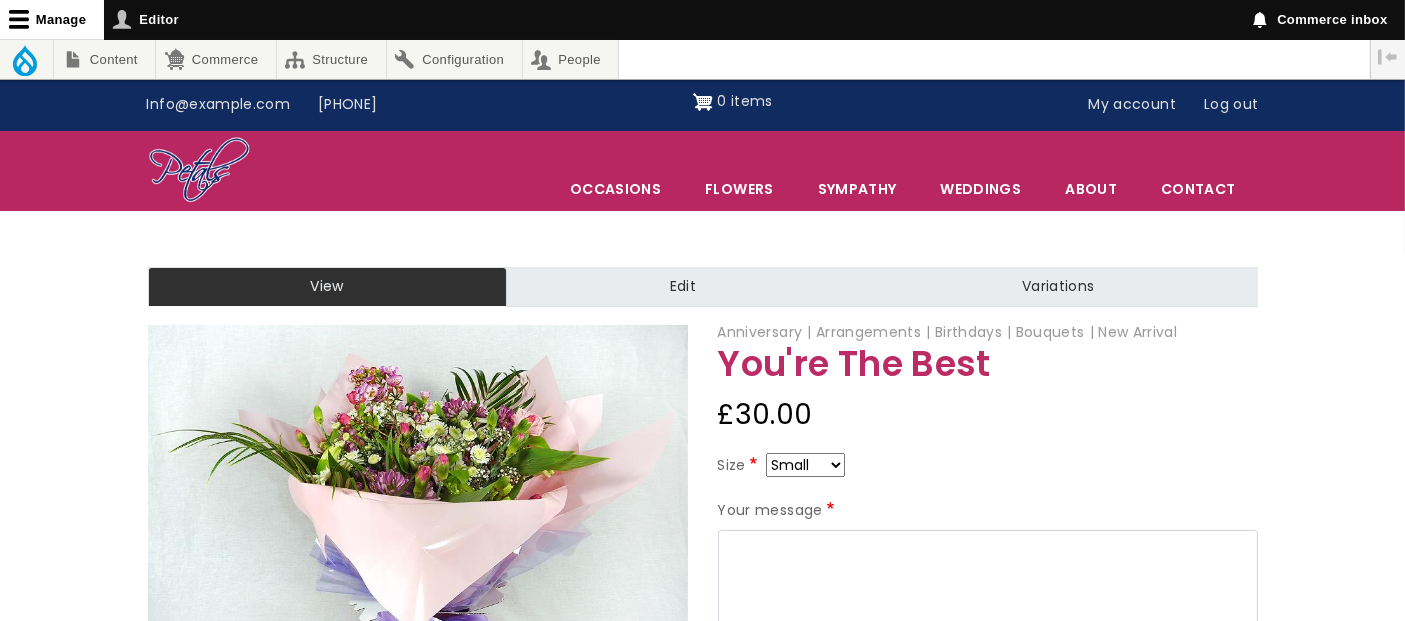 click on "View" at bounding box center (327, 287) 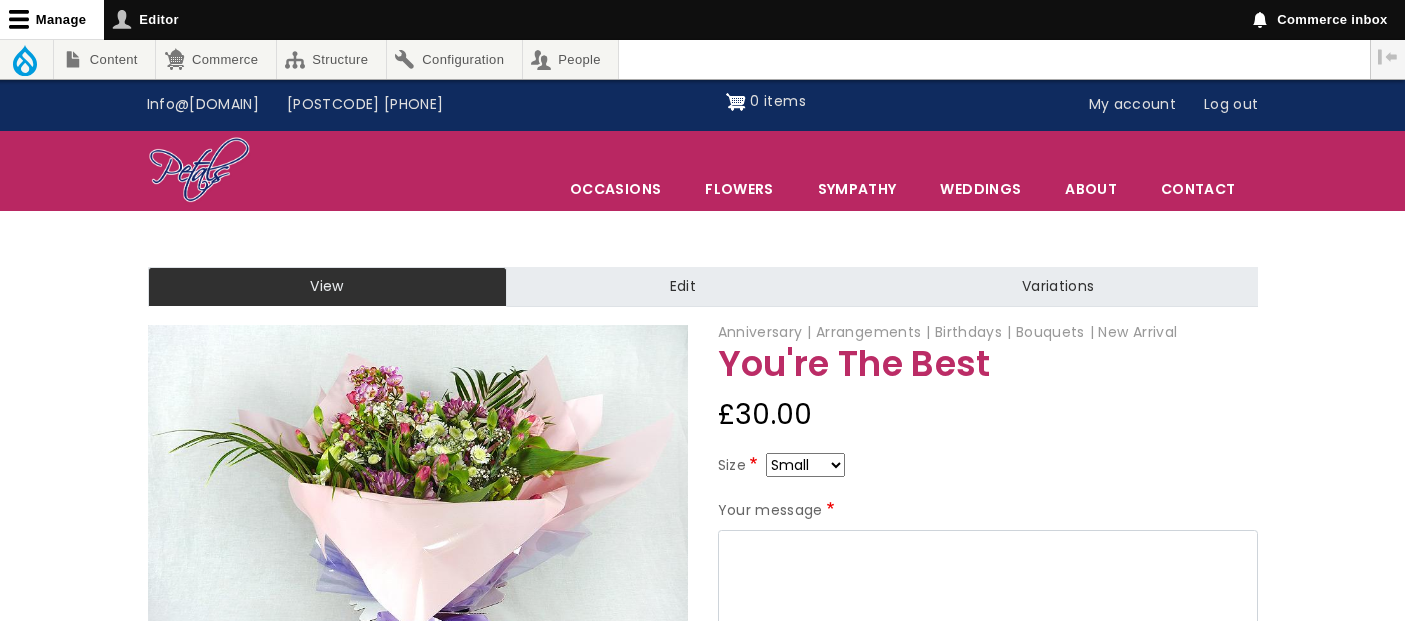 scroll, scrollTop: 0, scrollLeft: 0, axis: both 